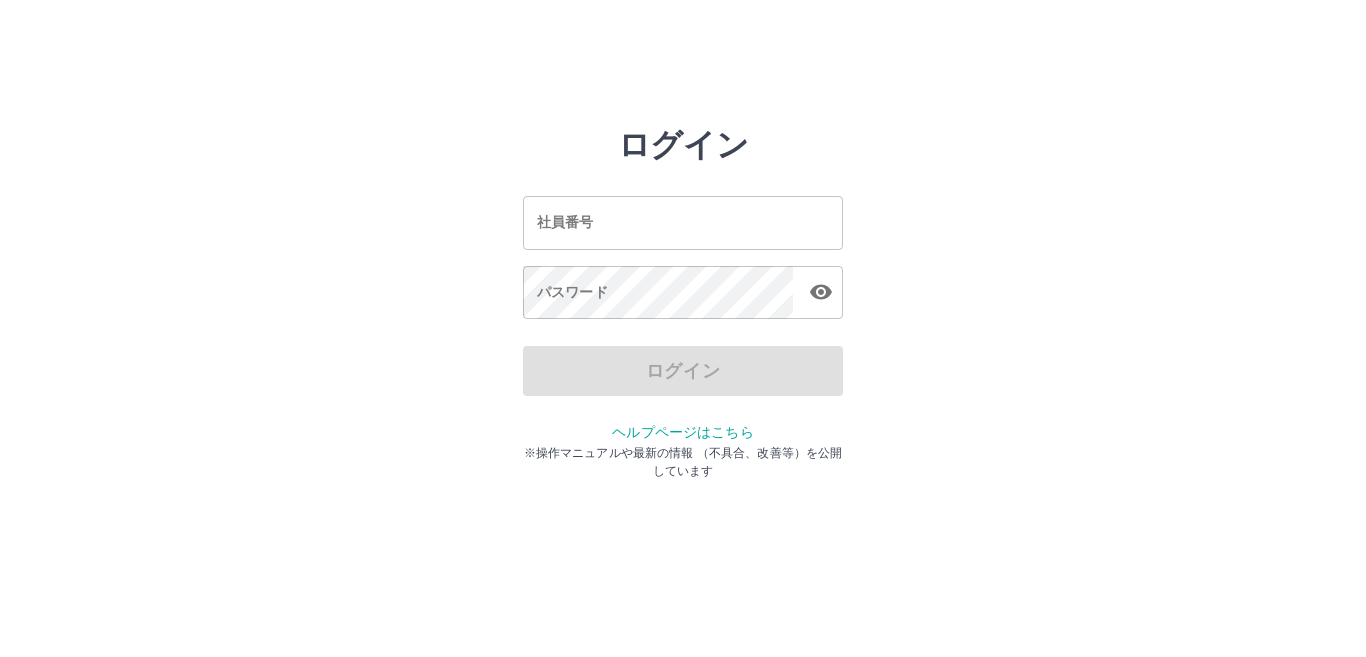 scroll, scrollTop: 0, scrollLeft: 0, axis: both 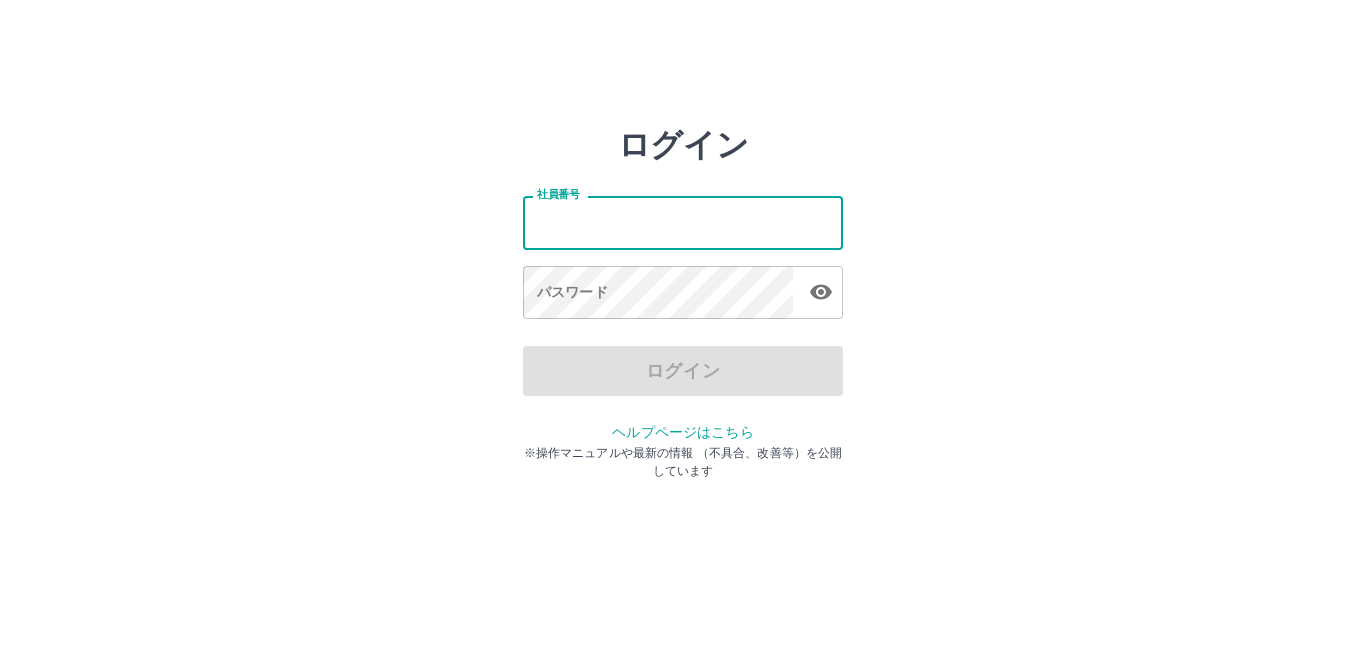 click on "社員番号" at bounding box center [683, 222] 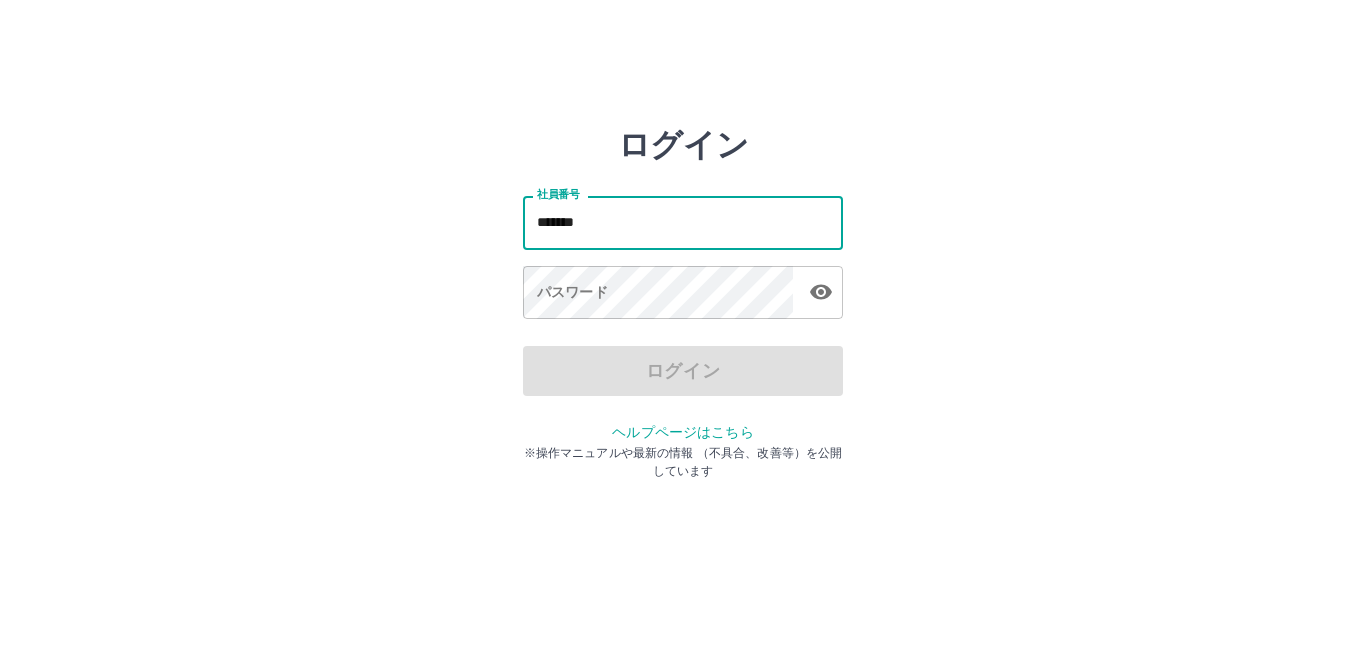 type on "*******" 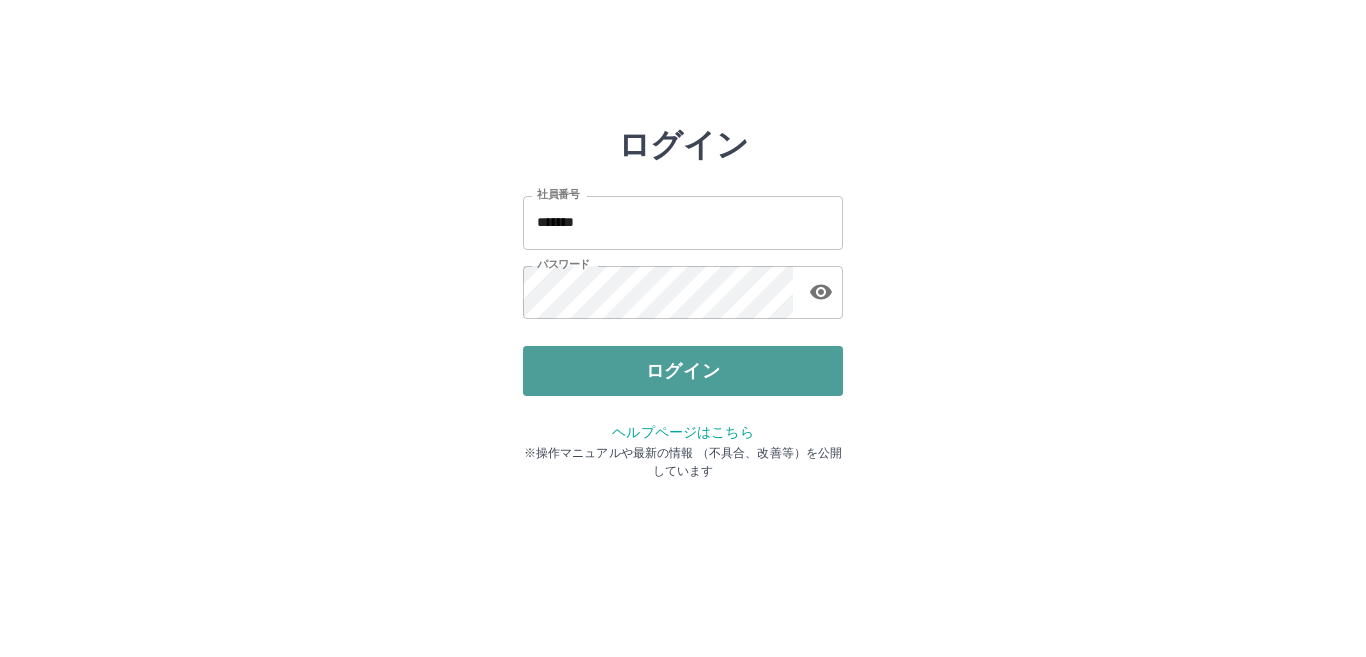 click on "ログイン" at bounding box center (683, 371) 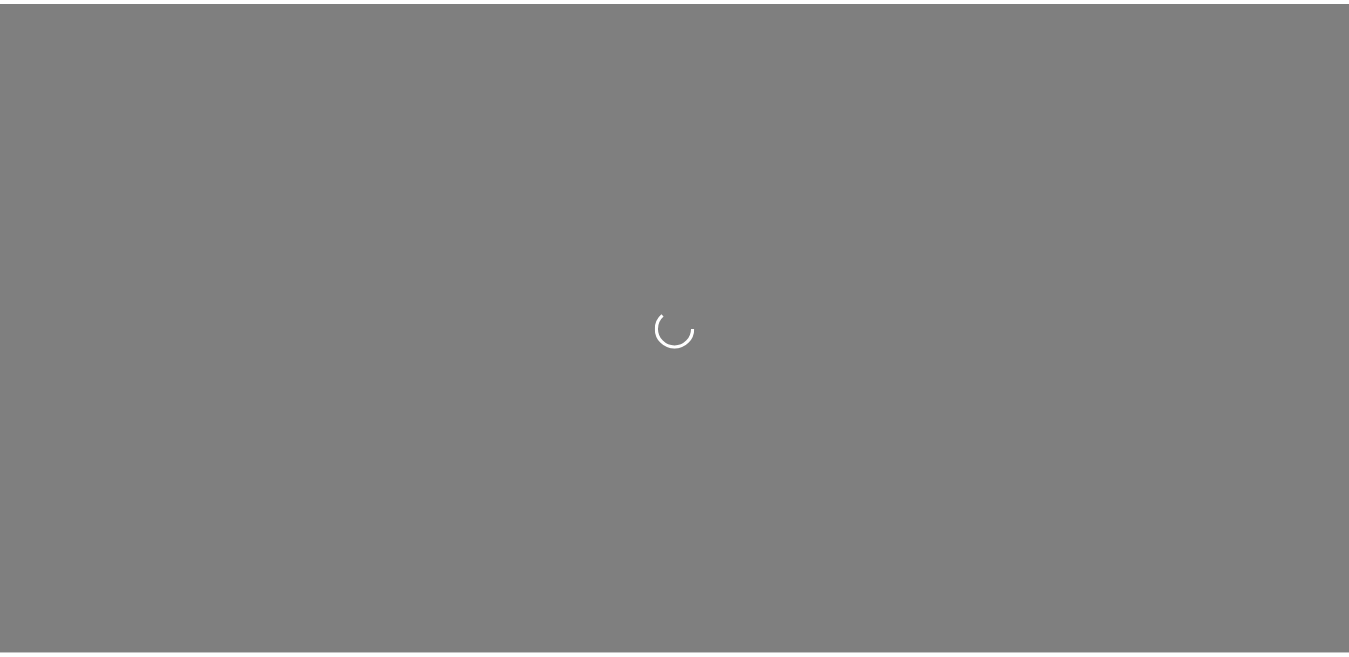 scroll, scrollTop: 0, scrollLeft: 0, axis: both 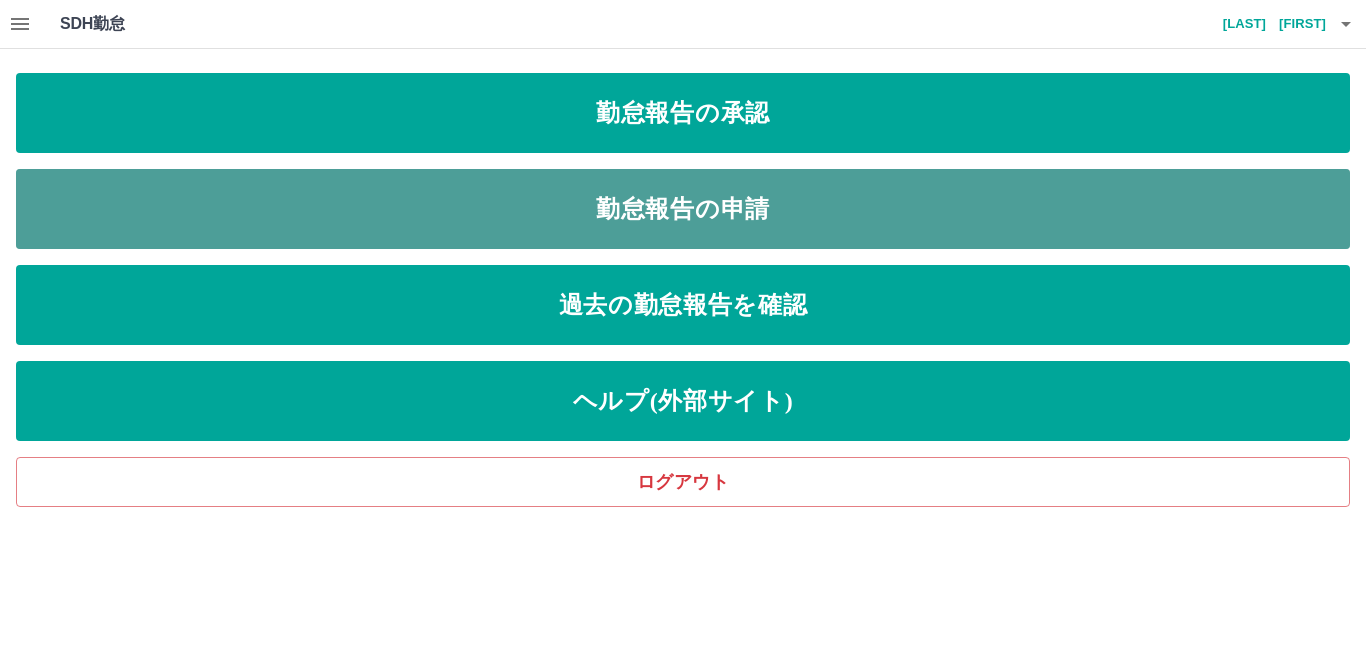 click on "勤怠報告の申請" at bounding box center [683, 209] 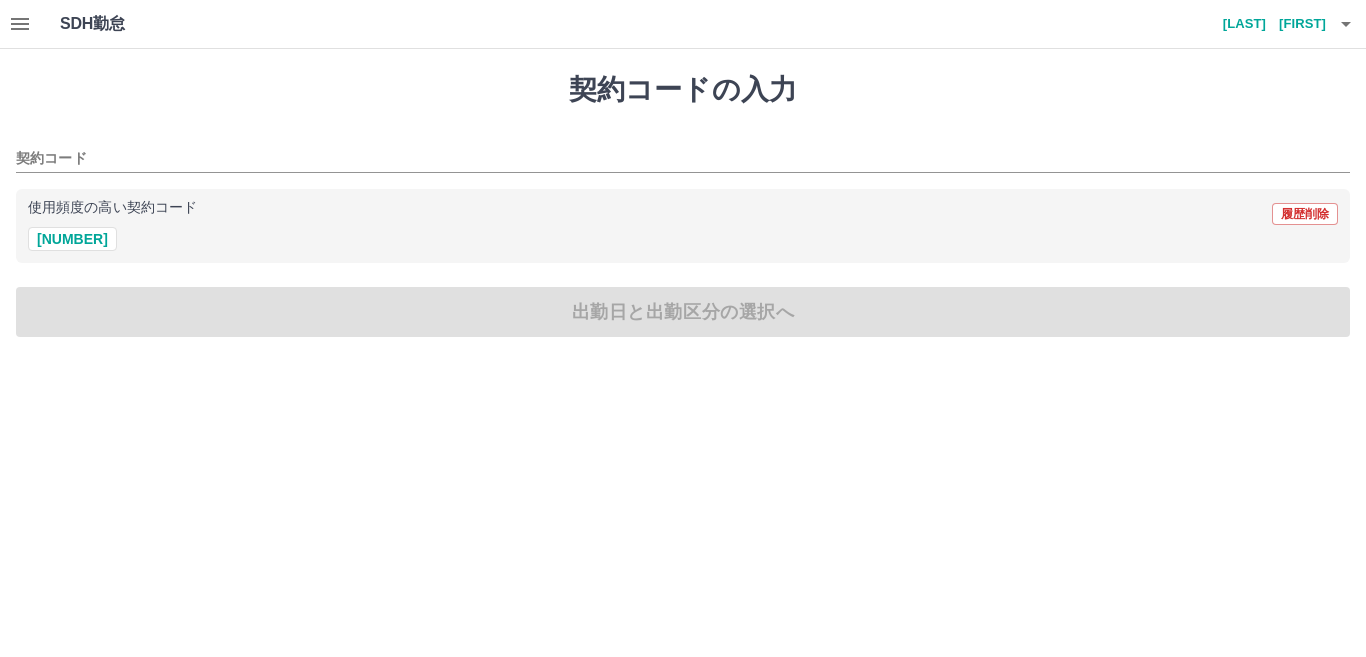 drag, startPoint x: 68, startPoint y: 240, endPoint x: 123, endPoint y: 264, distance: 60.00833 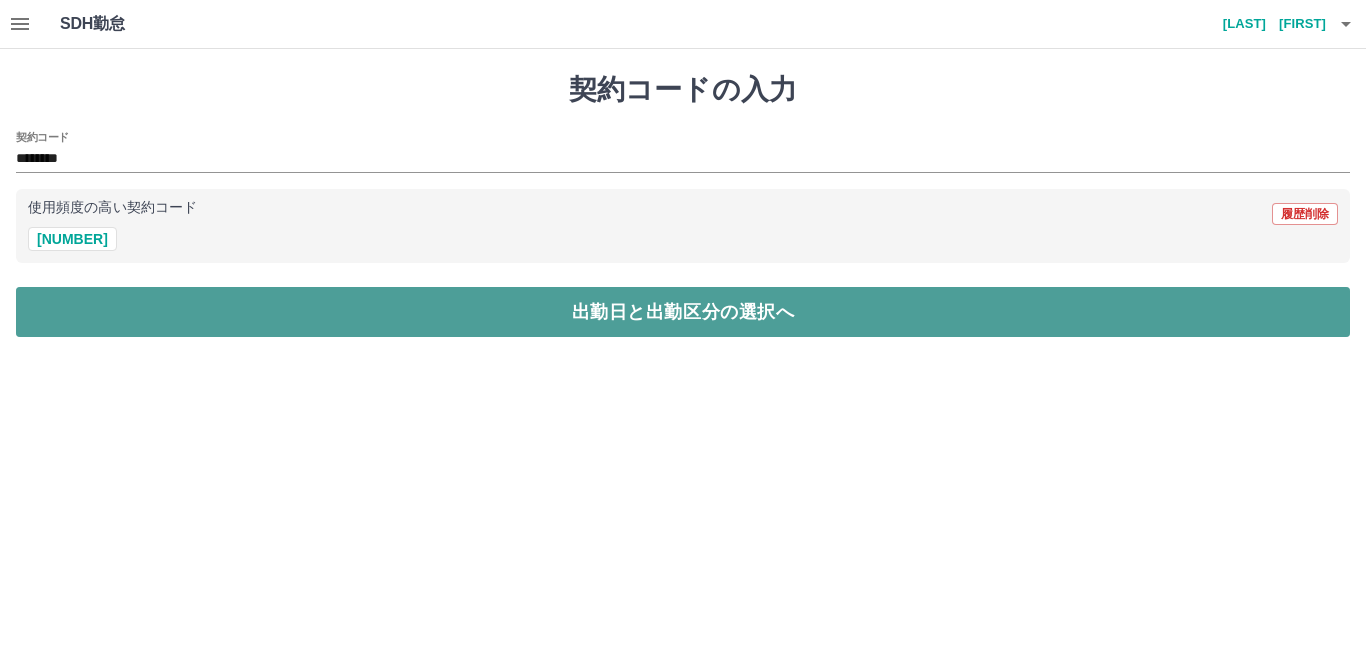 click on "出勤日と出勤区分の選択へ" at bounding box center (683, 312) 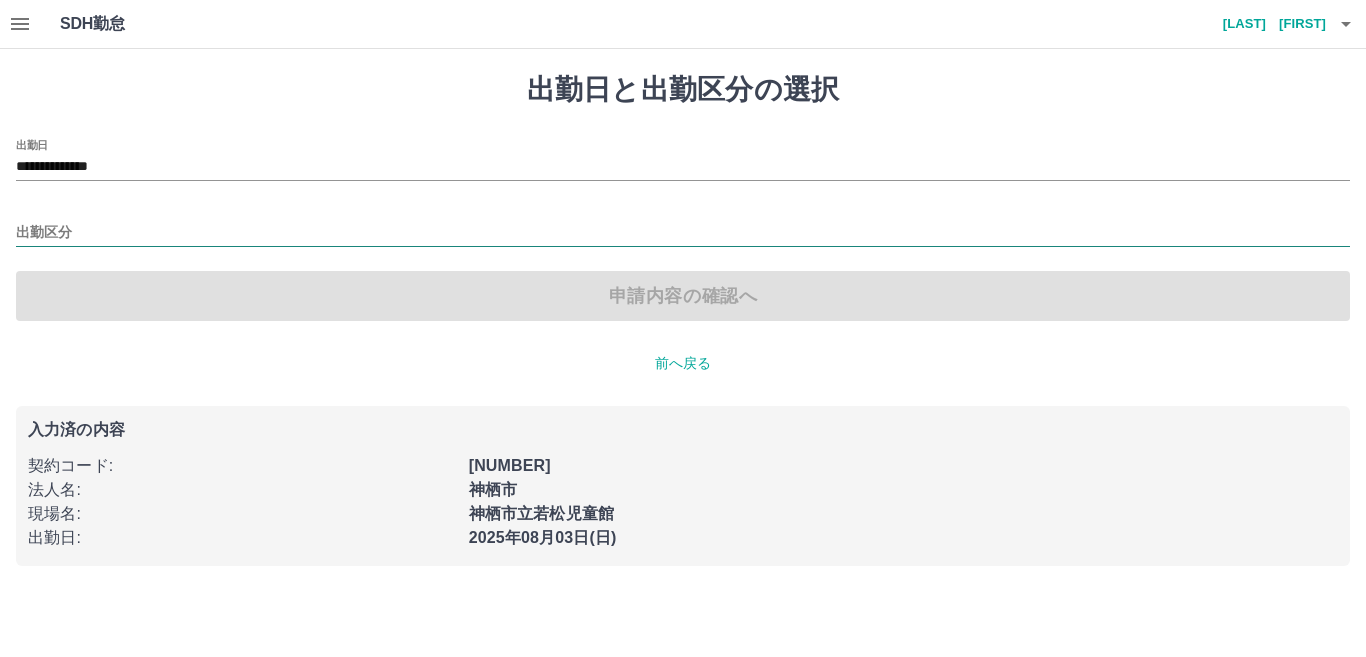 drag, startPoint x: 88, startPoint y: 226, endPoint x: 96, endPoint y: 237, distance: 13.601471 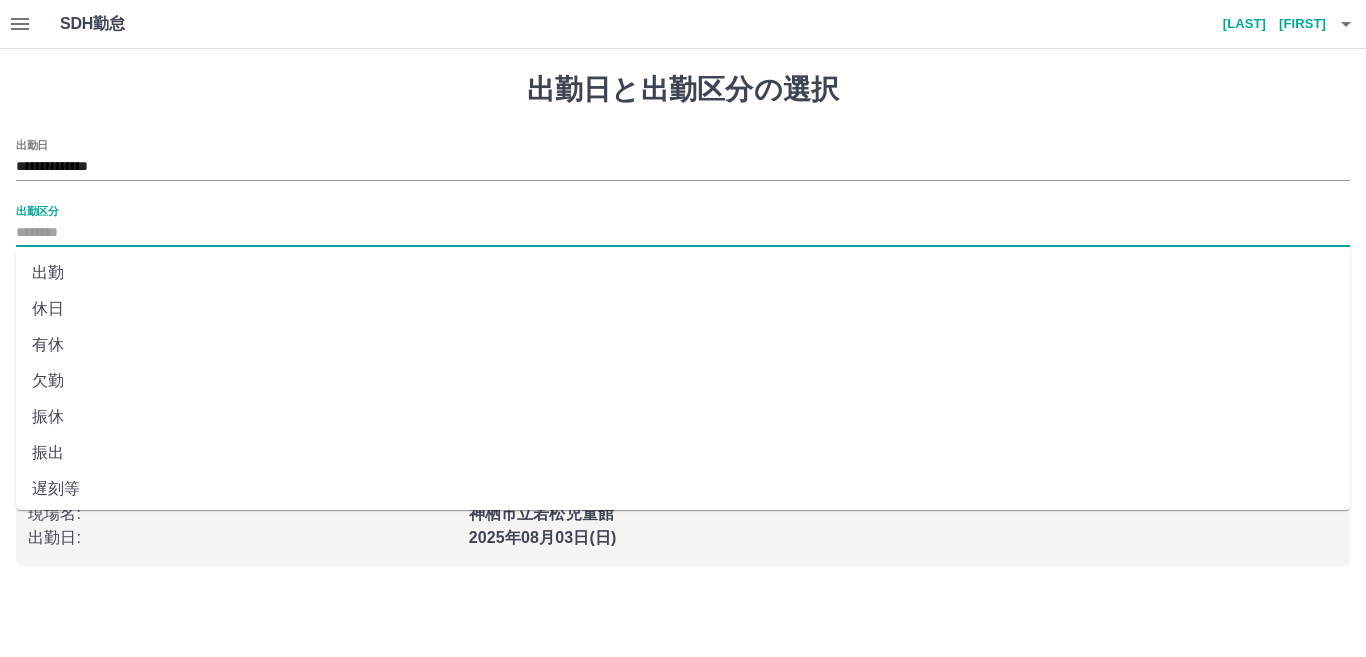 drag, startPoint x: 57, startPoint y: 274, endPoint x: 71, endPoint y: 277, distance: 14.3178215 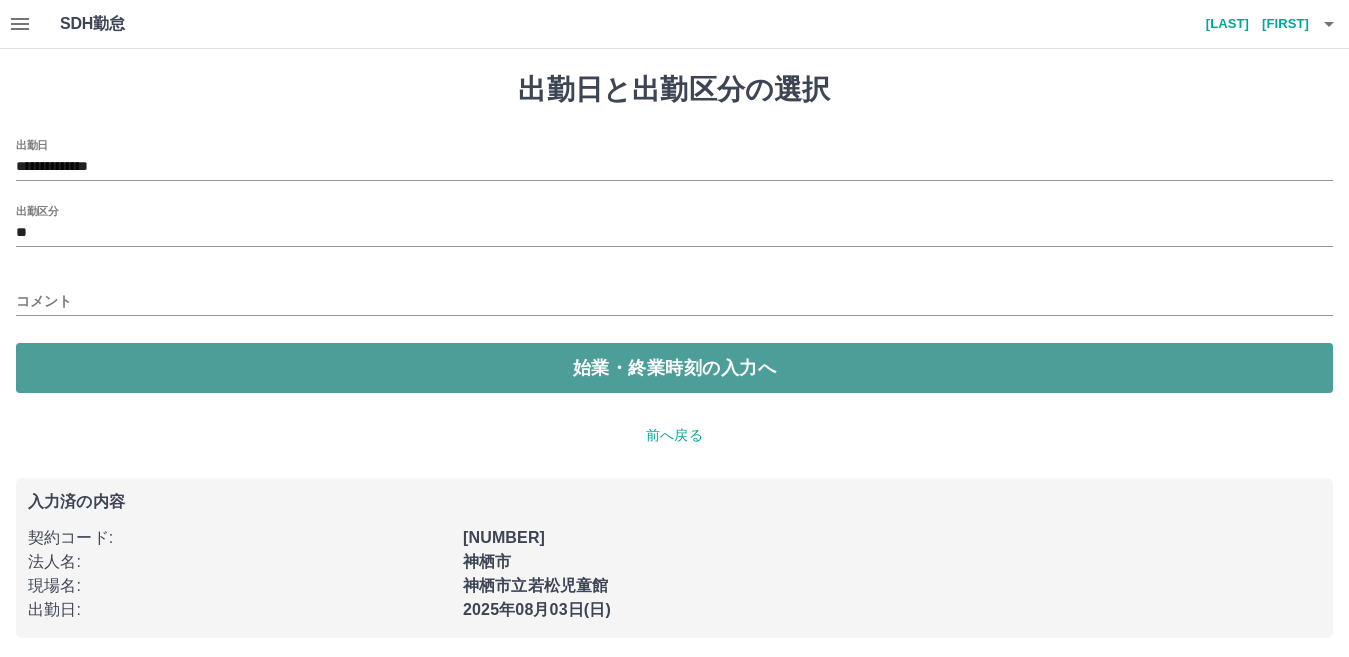 drag, startPoint x: 159, startPoint y: 358, endPoint x: 168, endPoint y: 347, distance: 14.21267 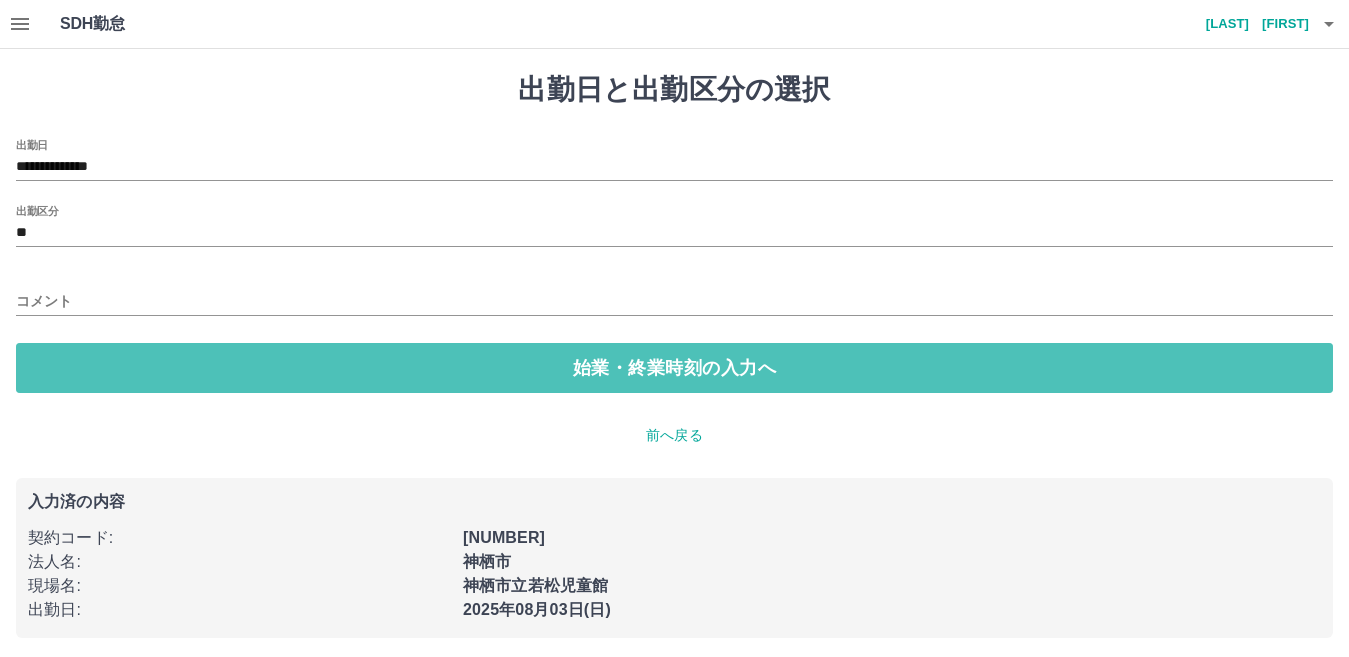 click on "始業・終業時刻の入力へ" at bounding box center (674, 368) 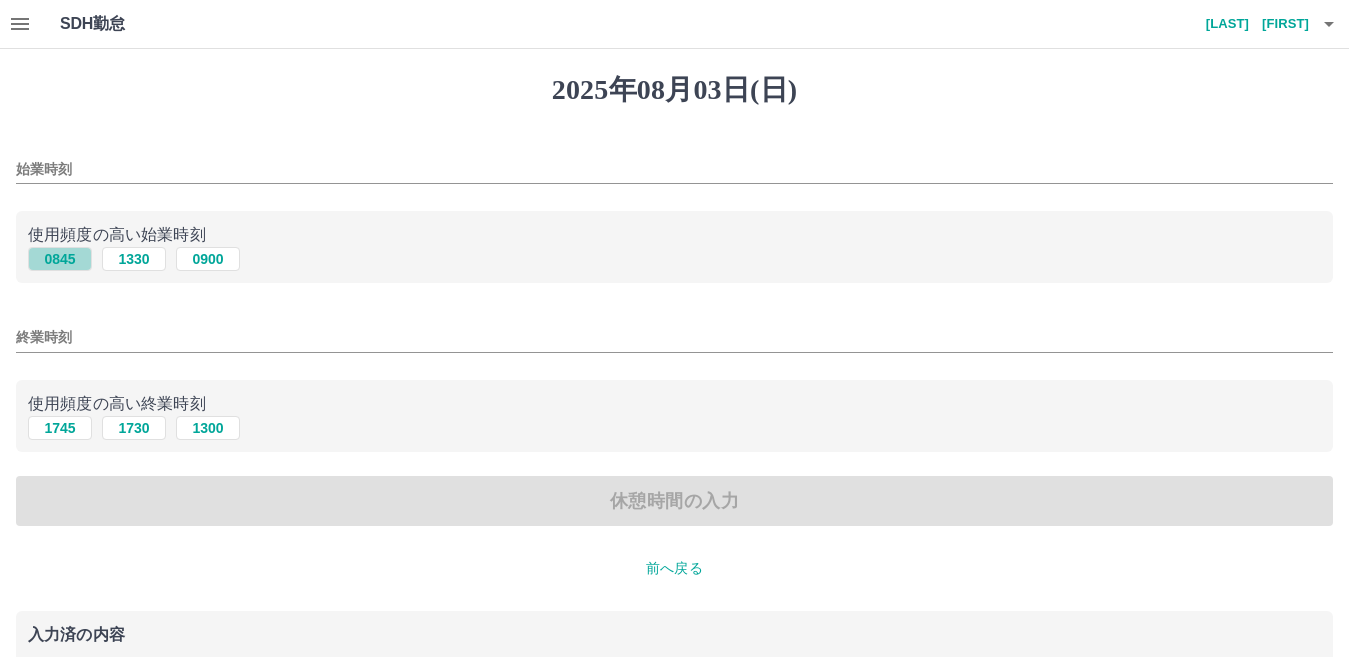 click on "0845" at bounding box center (60, 259) 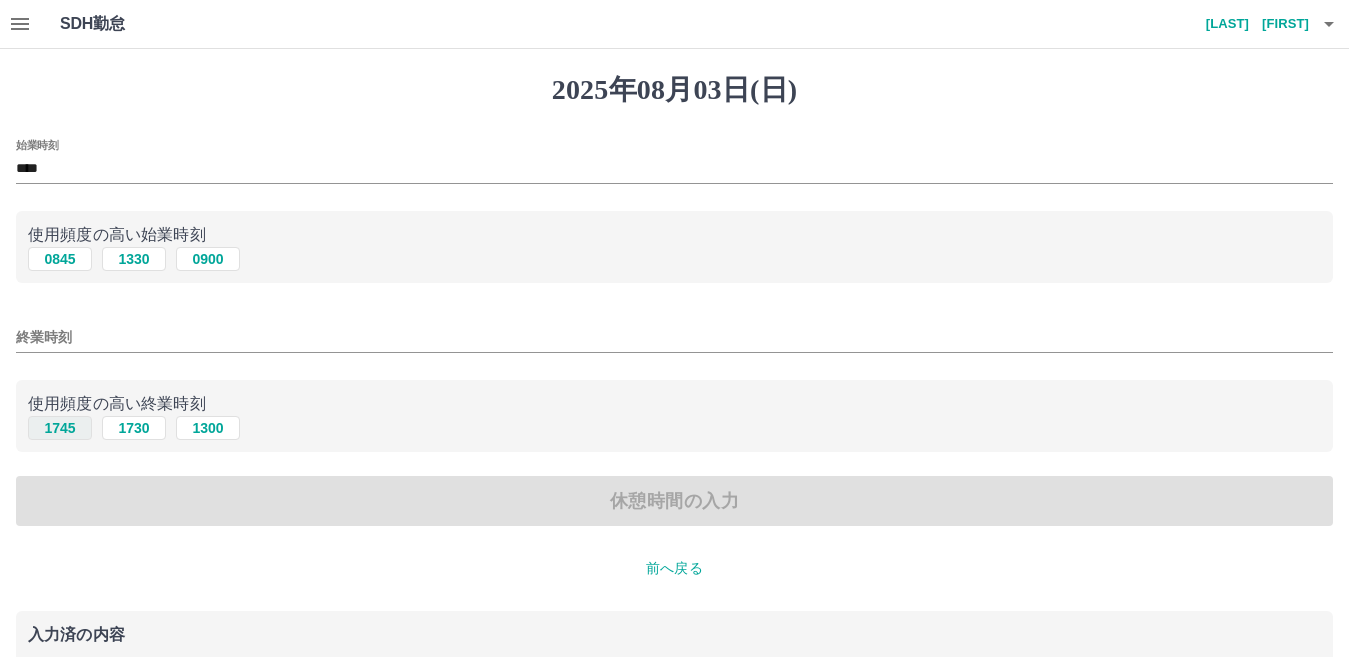 click on "1745" at bounding box center [60, 428] 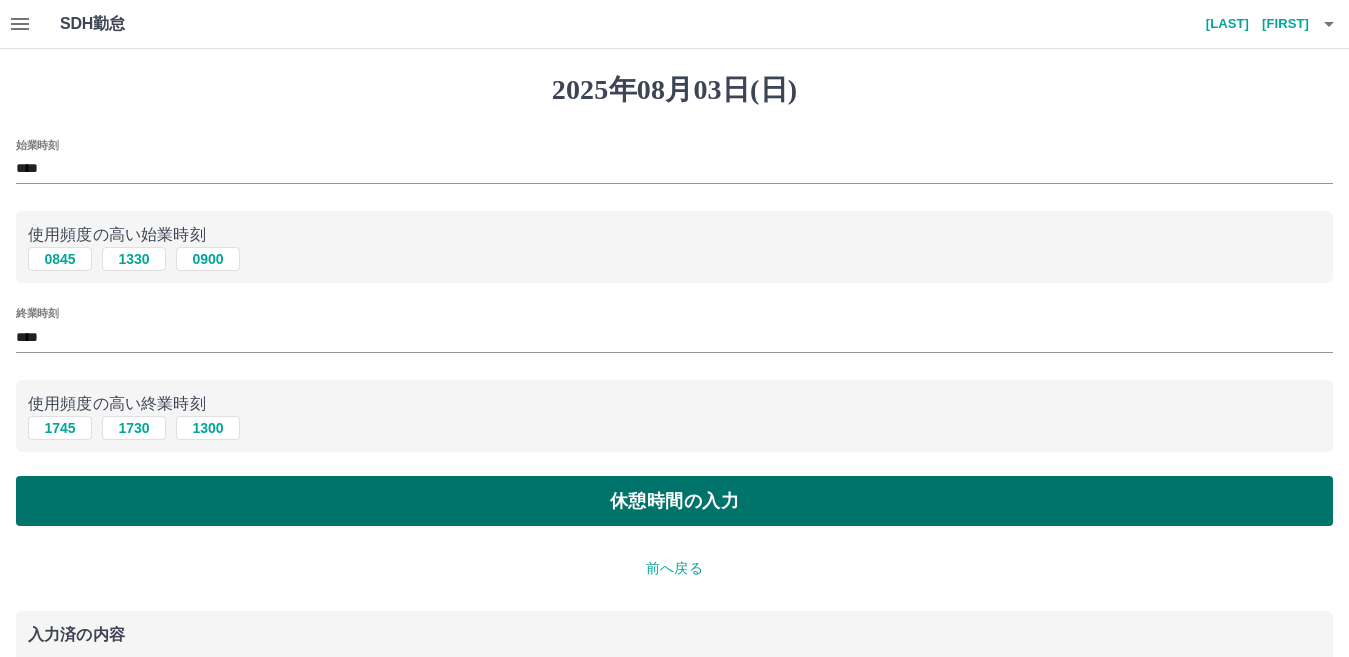 click on "休憩時間の入力" at bounding box center (674, 501) 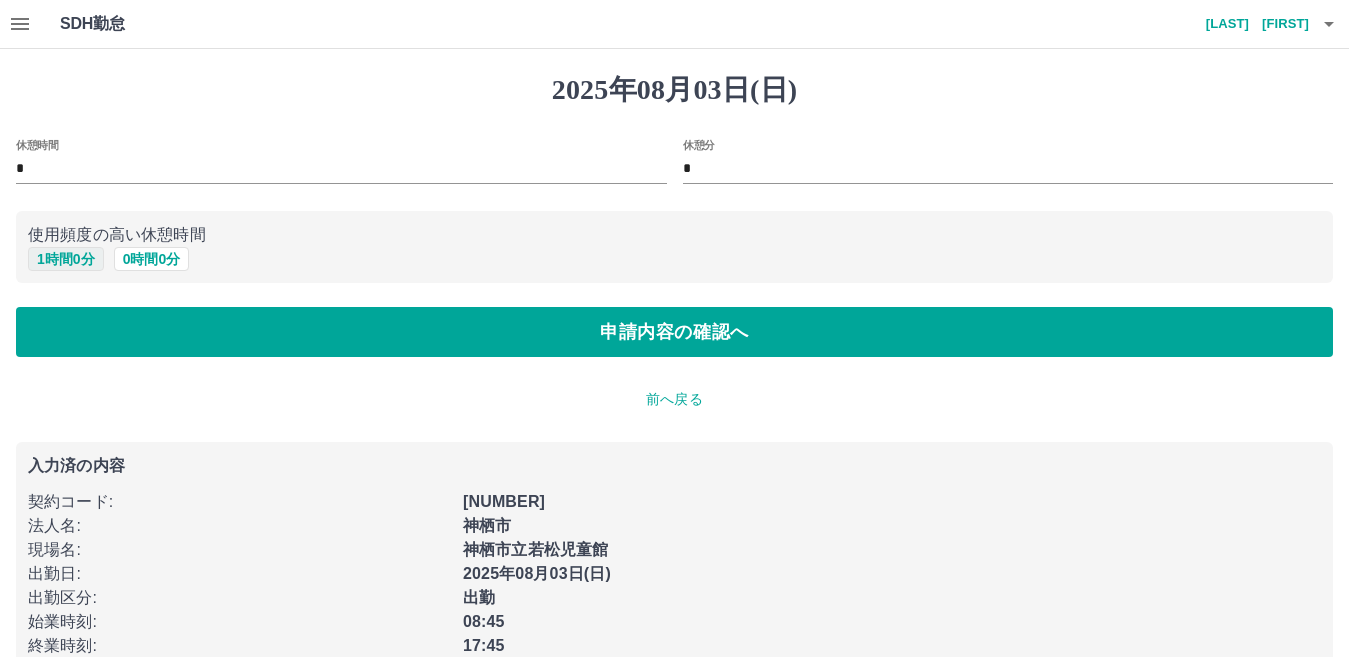 click on "1 時間 0 分" at bounding box center [66, 259] 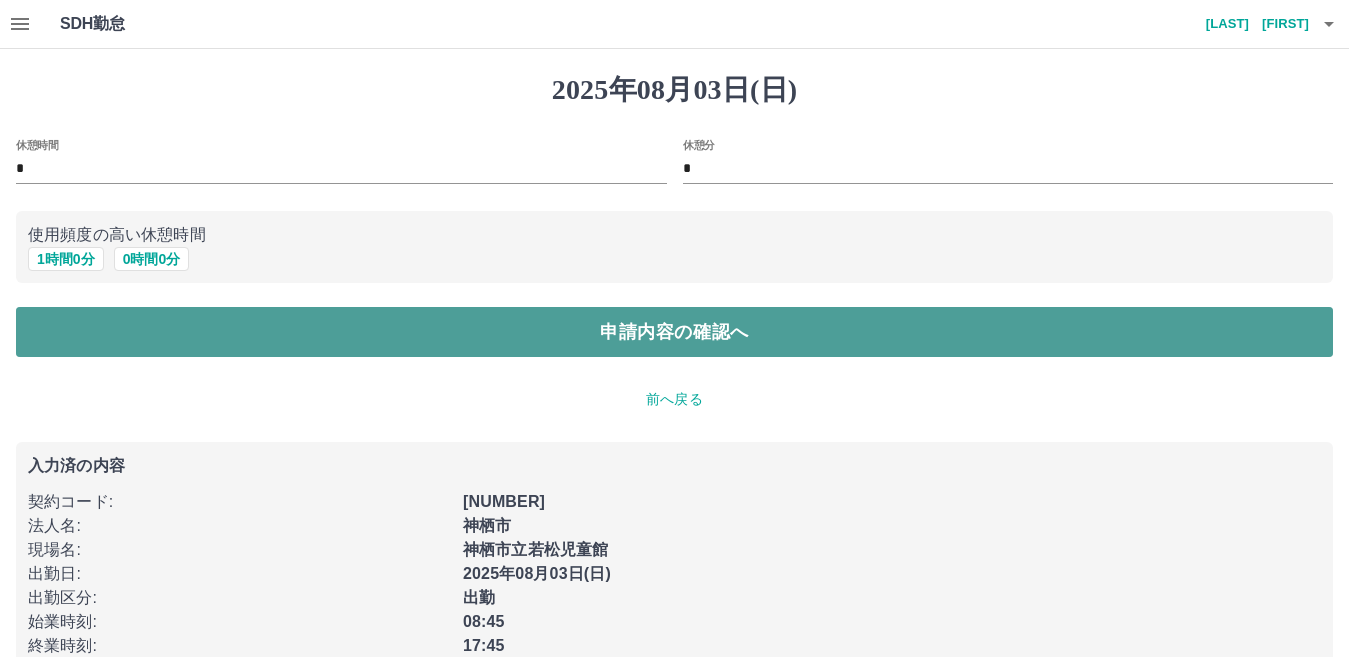 click on "申請内容の確認へ" at bounding box center (674, 332) 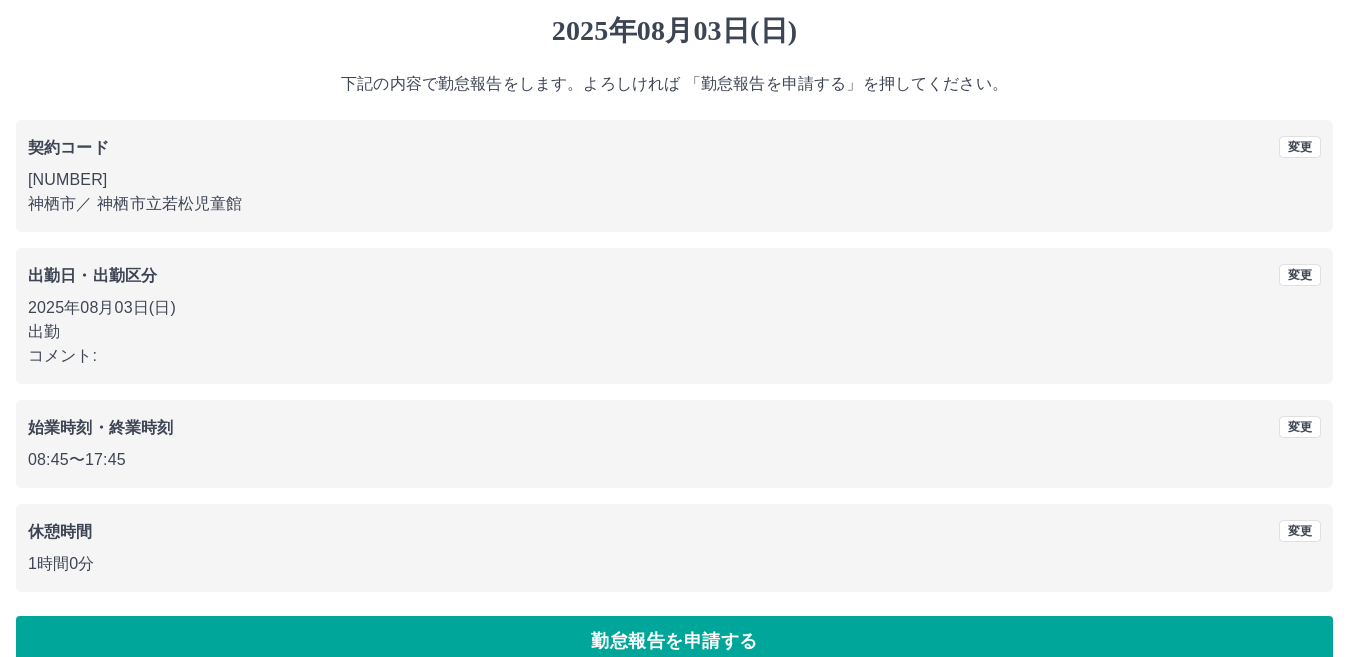 scroll, scrollTop: 92, scrollLeft: 0, axis: vertical 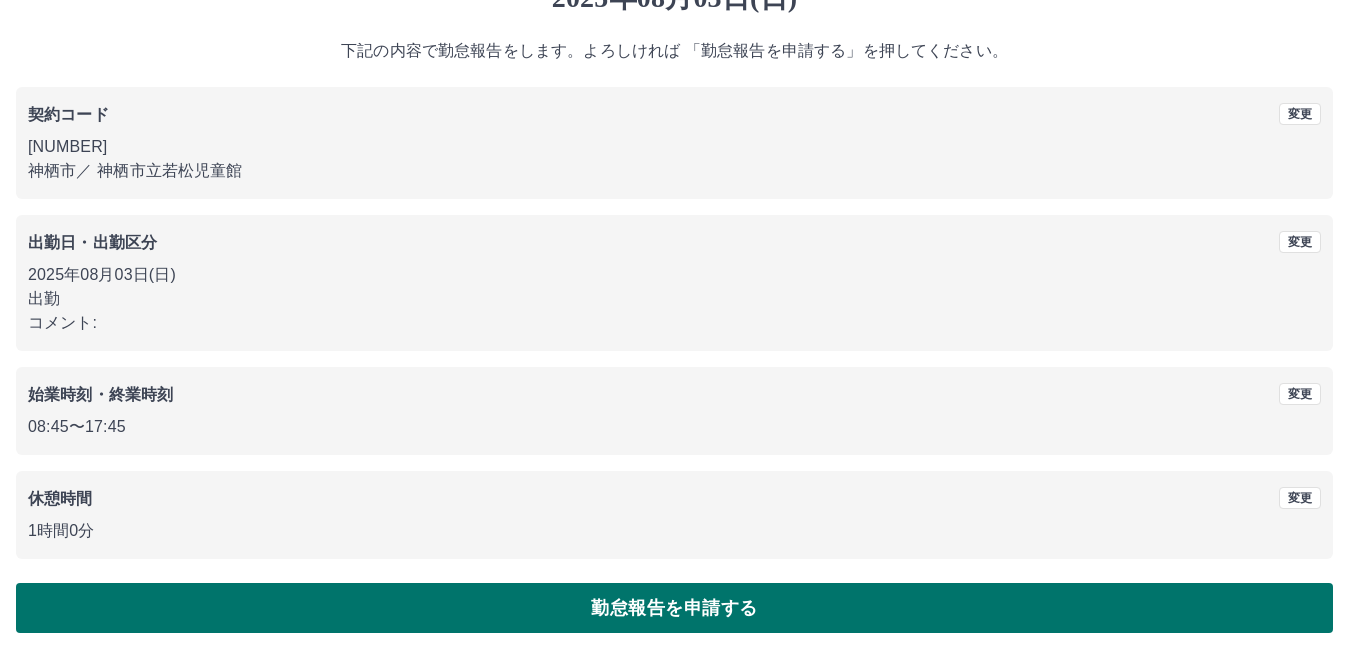 click on "勤怠報告を申請する" at bounding box center [674, 608] 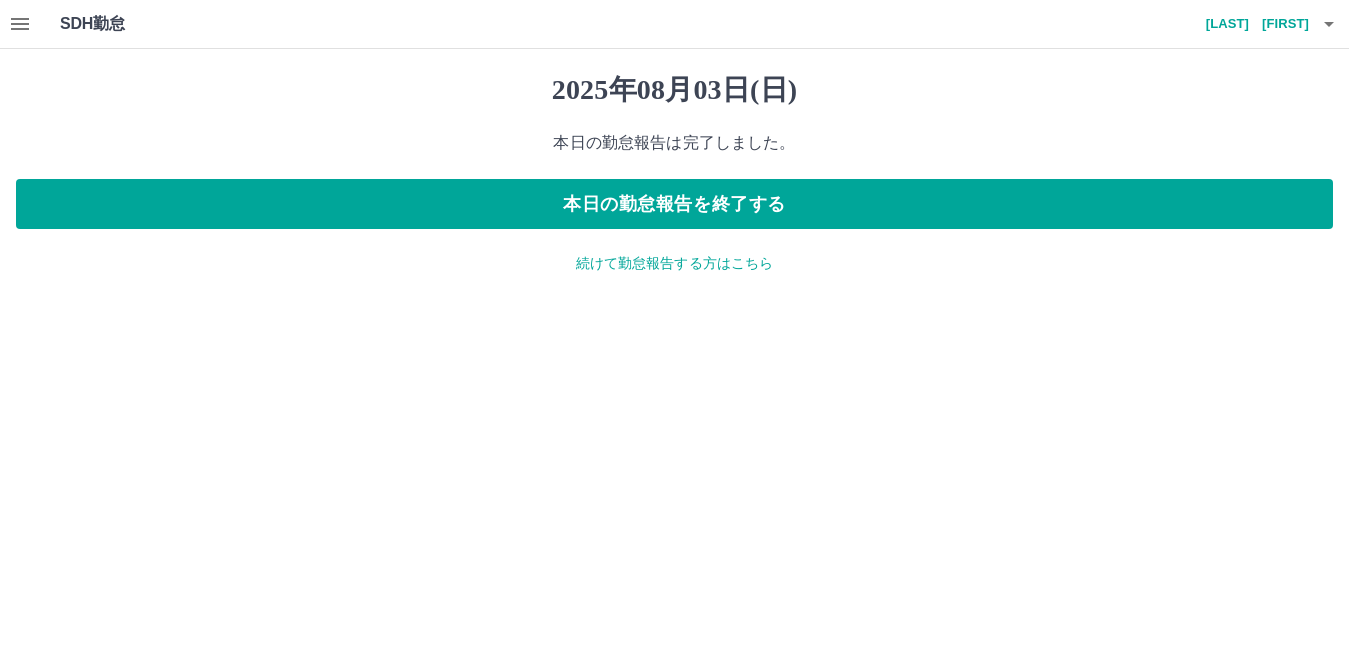 scroll, scrollTop: 0, scrollLeft: 0, axis: both 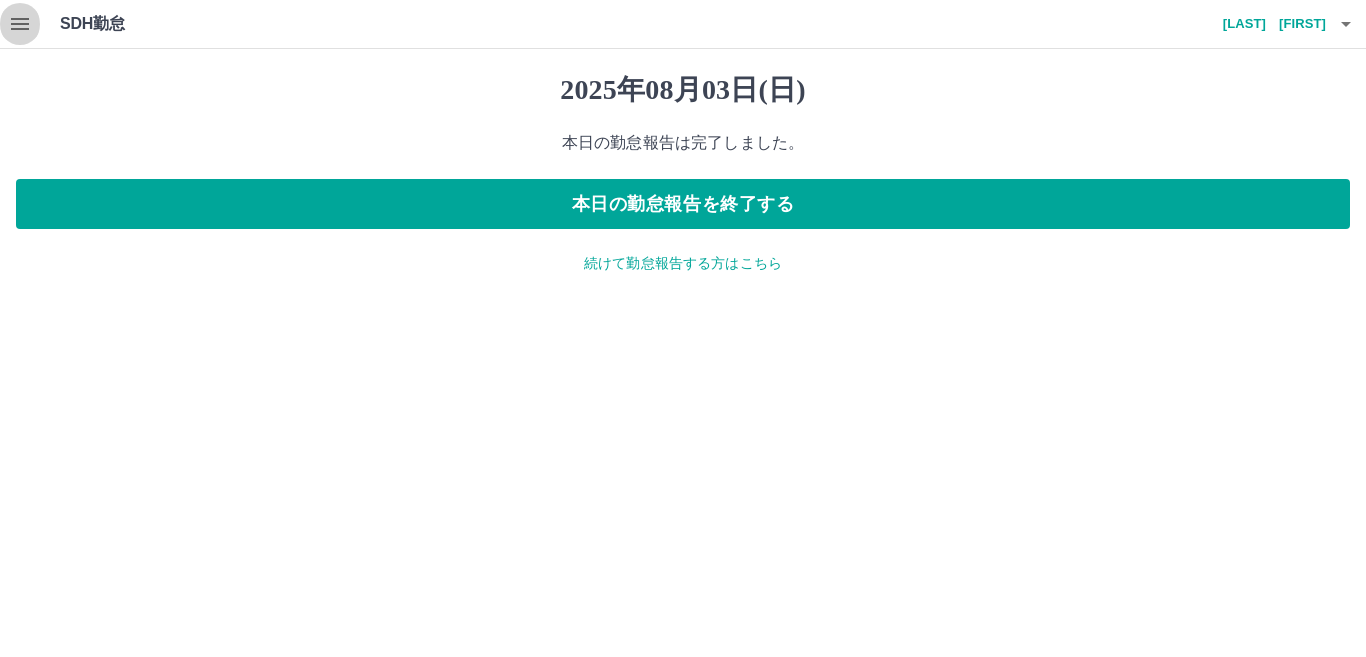 click 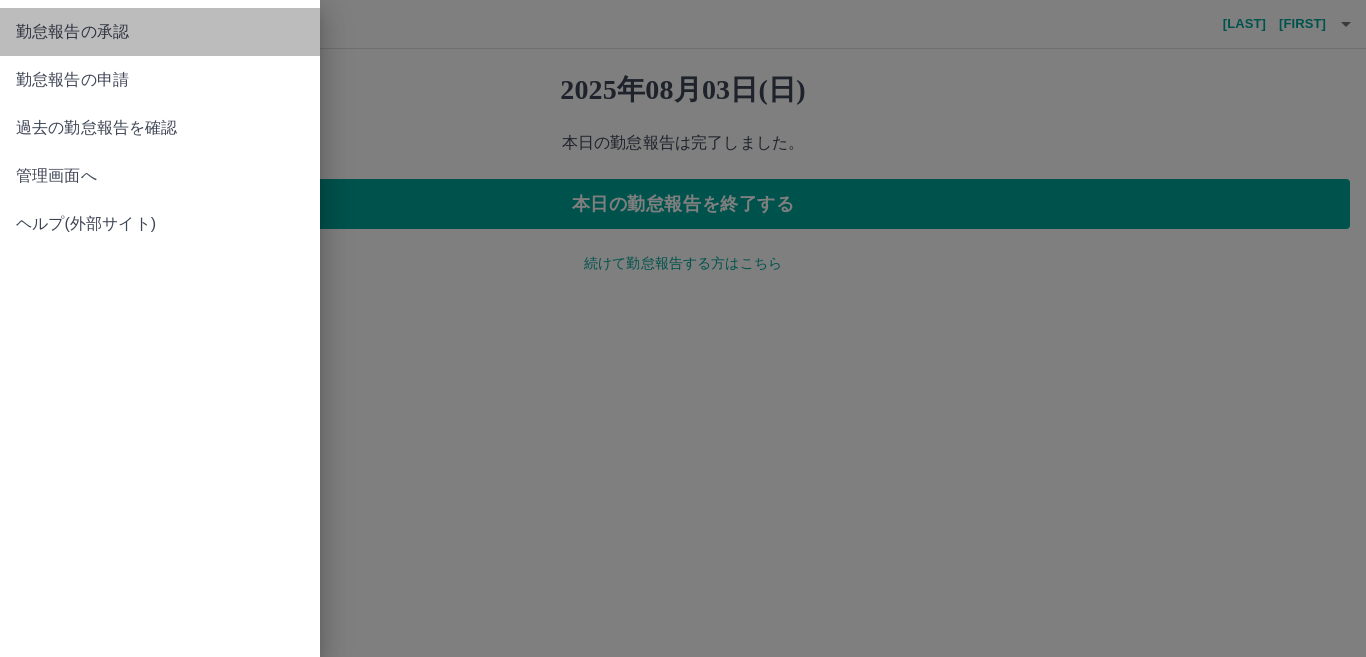 click on "勤怠報告の承認" at bounding box center [160, 32] 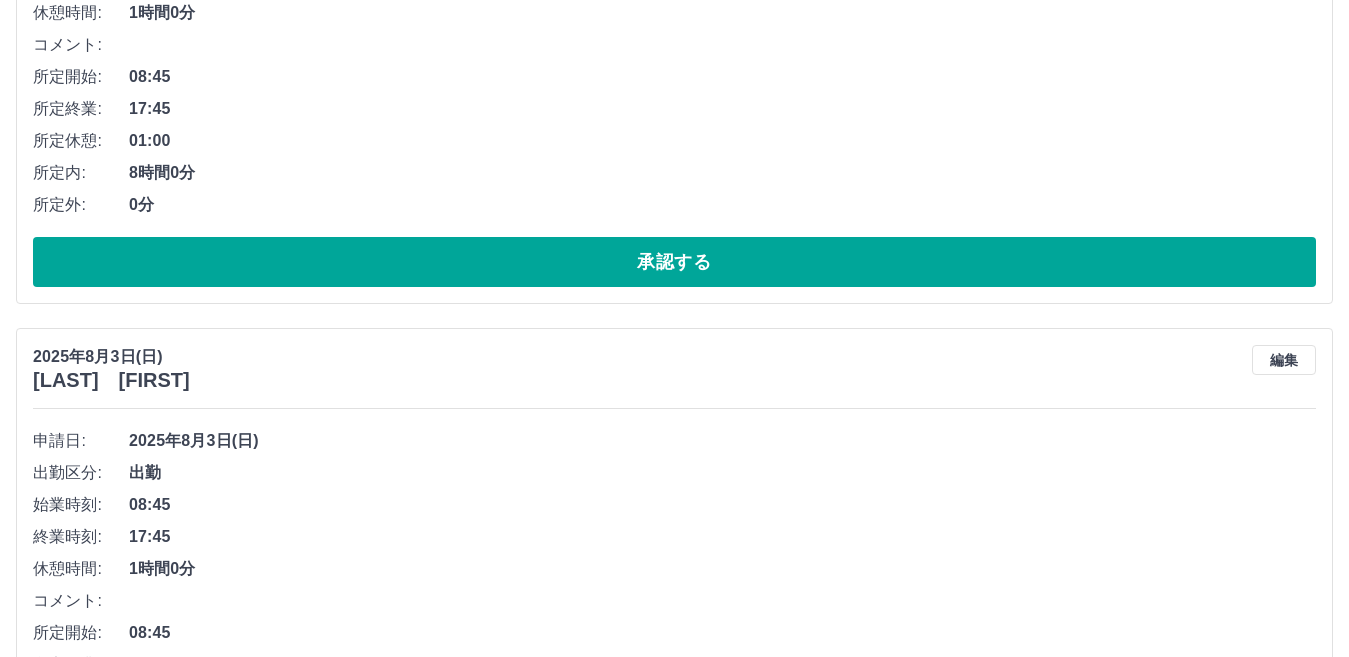 scroll, scrollTop: 600, scrollLeft: 0, axis: vertical 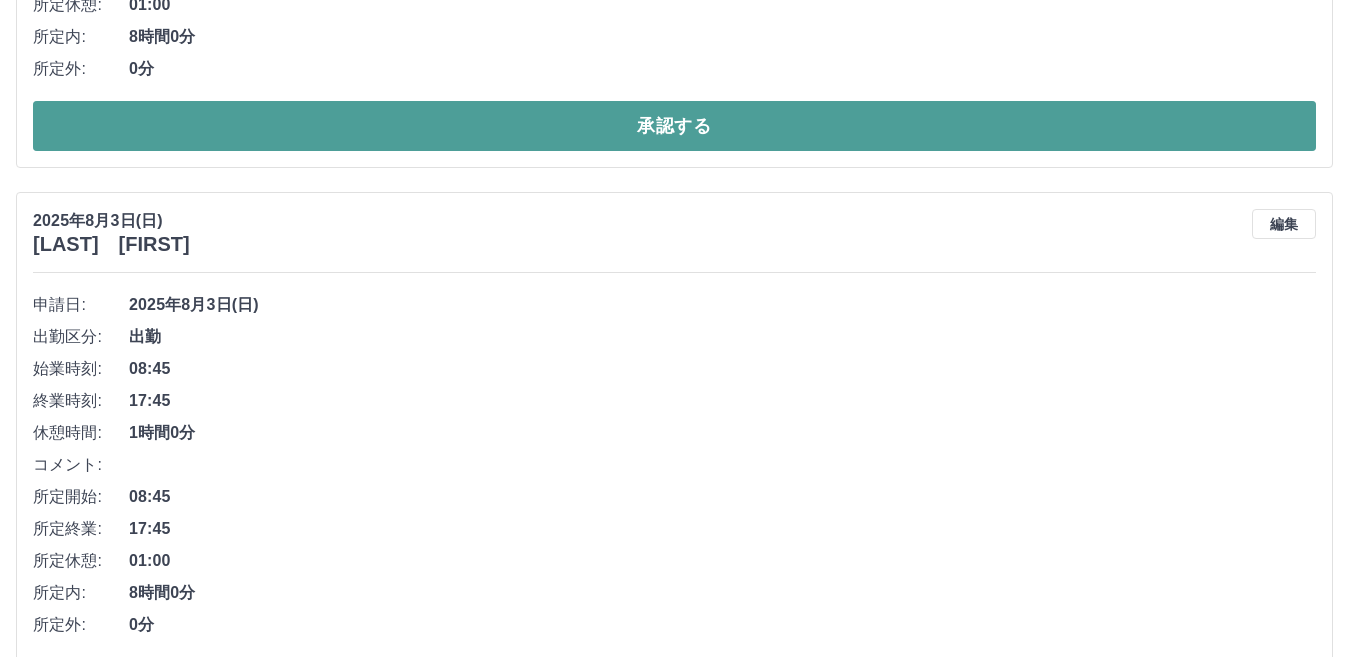 click on "承認する" at bounding box center [674, 126] 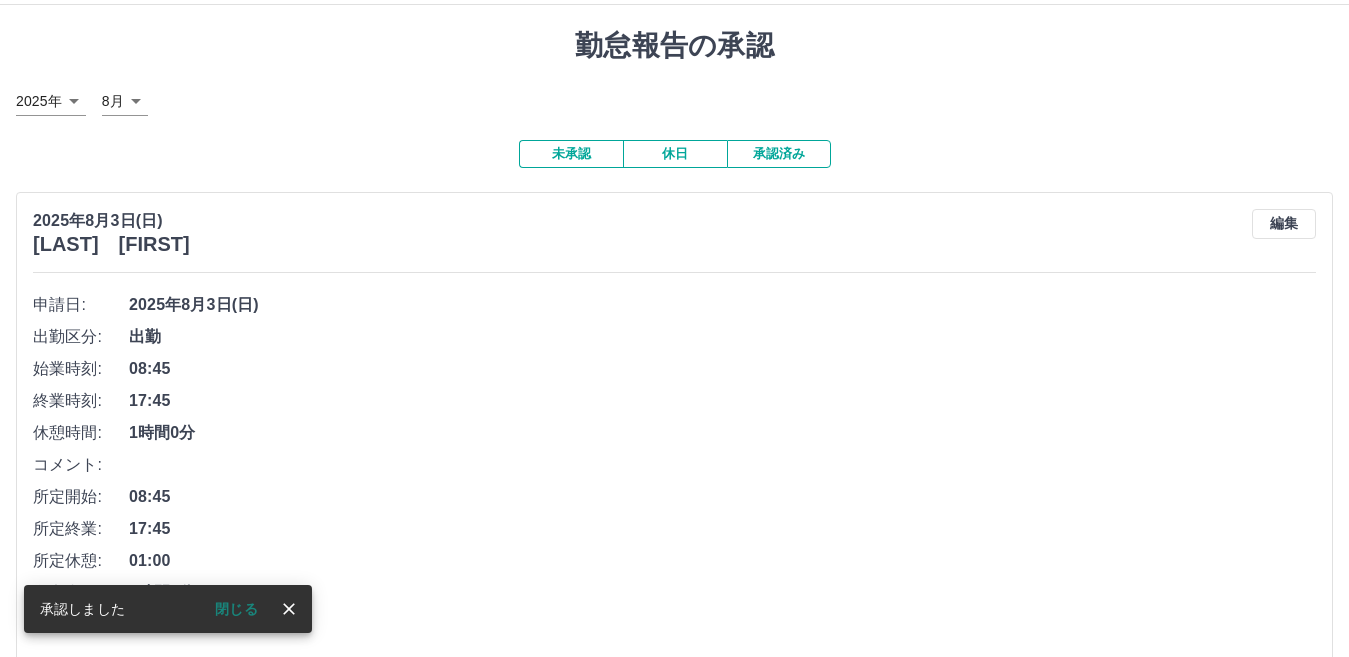 scroll, scrollTop: 644, scrollLeft: 0, axis: vertical 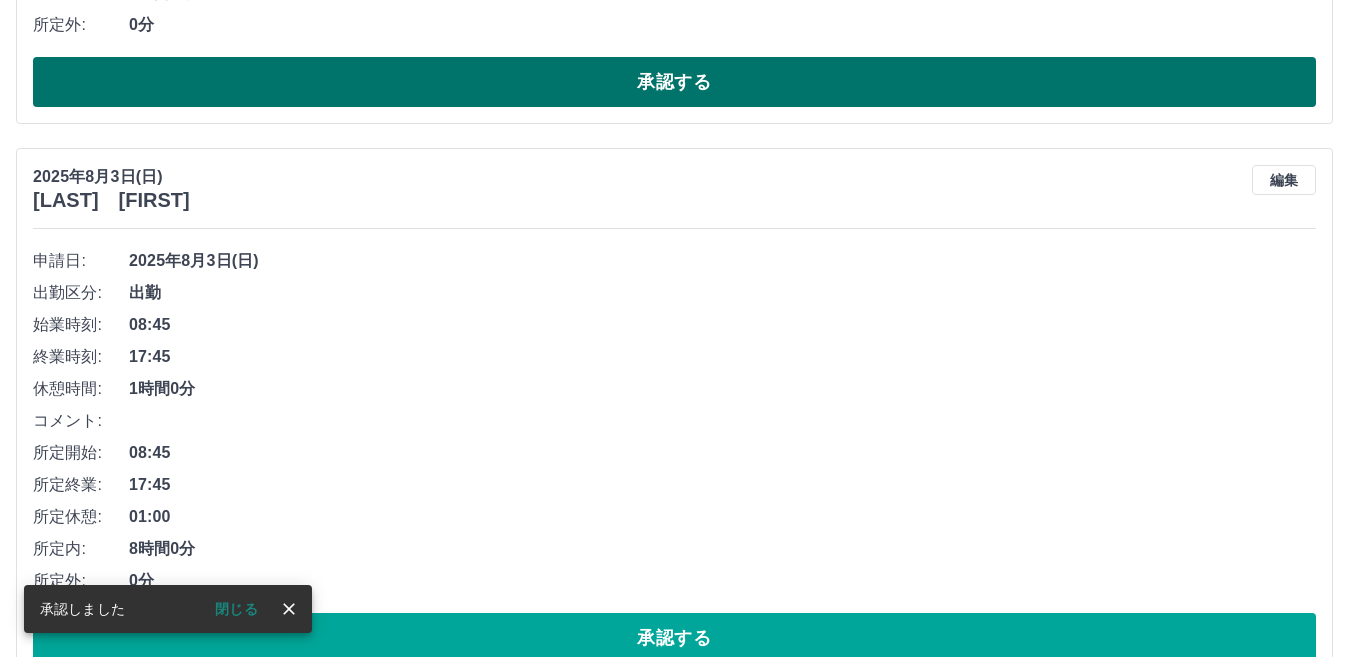click on "承認する" at bounding box center [674, 82] 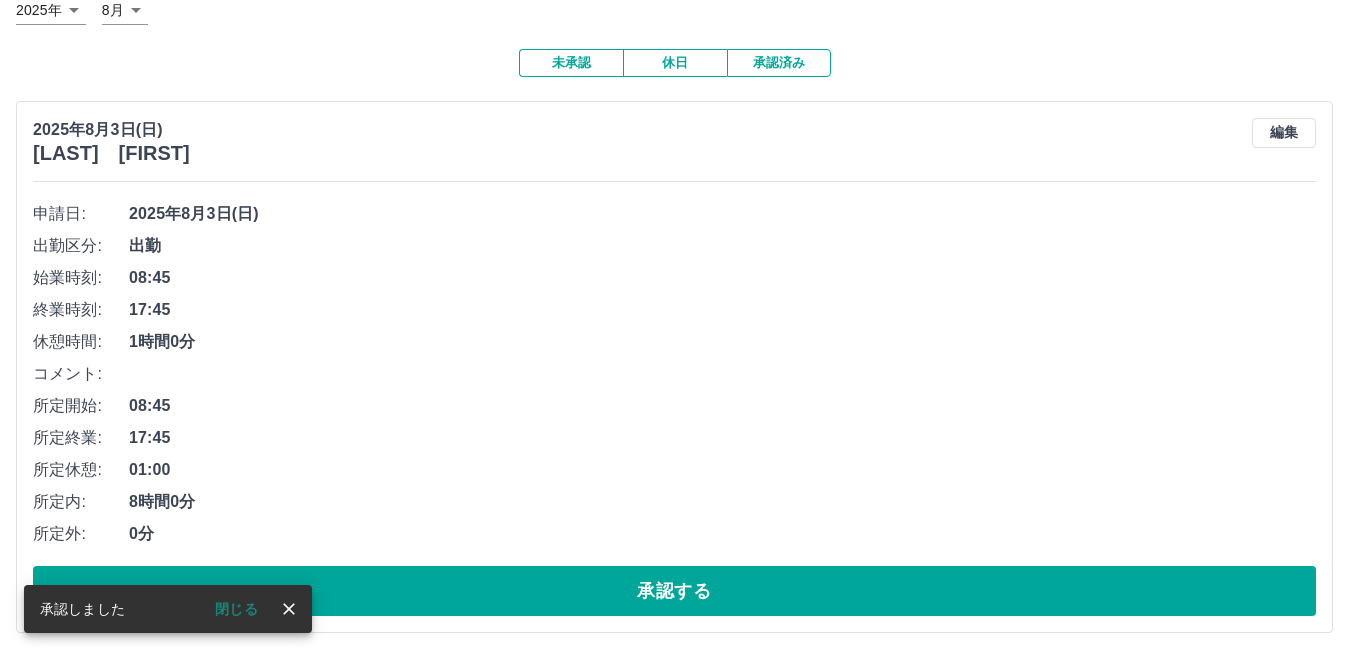 scroll, scrollTop: 137, scrollLeft: 0, axis: vertical 